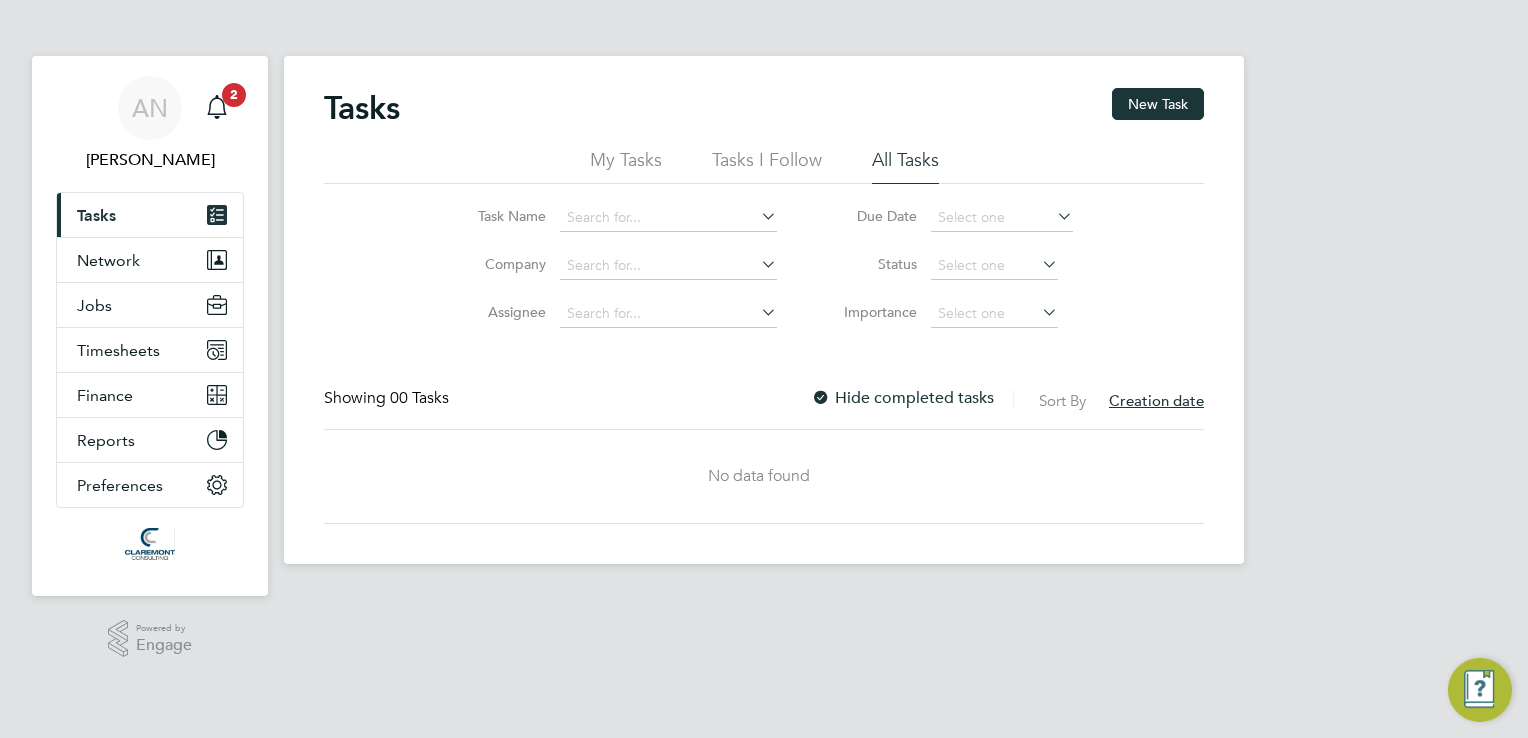 scroll, scrollTop: 0, scrollLeft: 0, axis: both 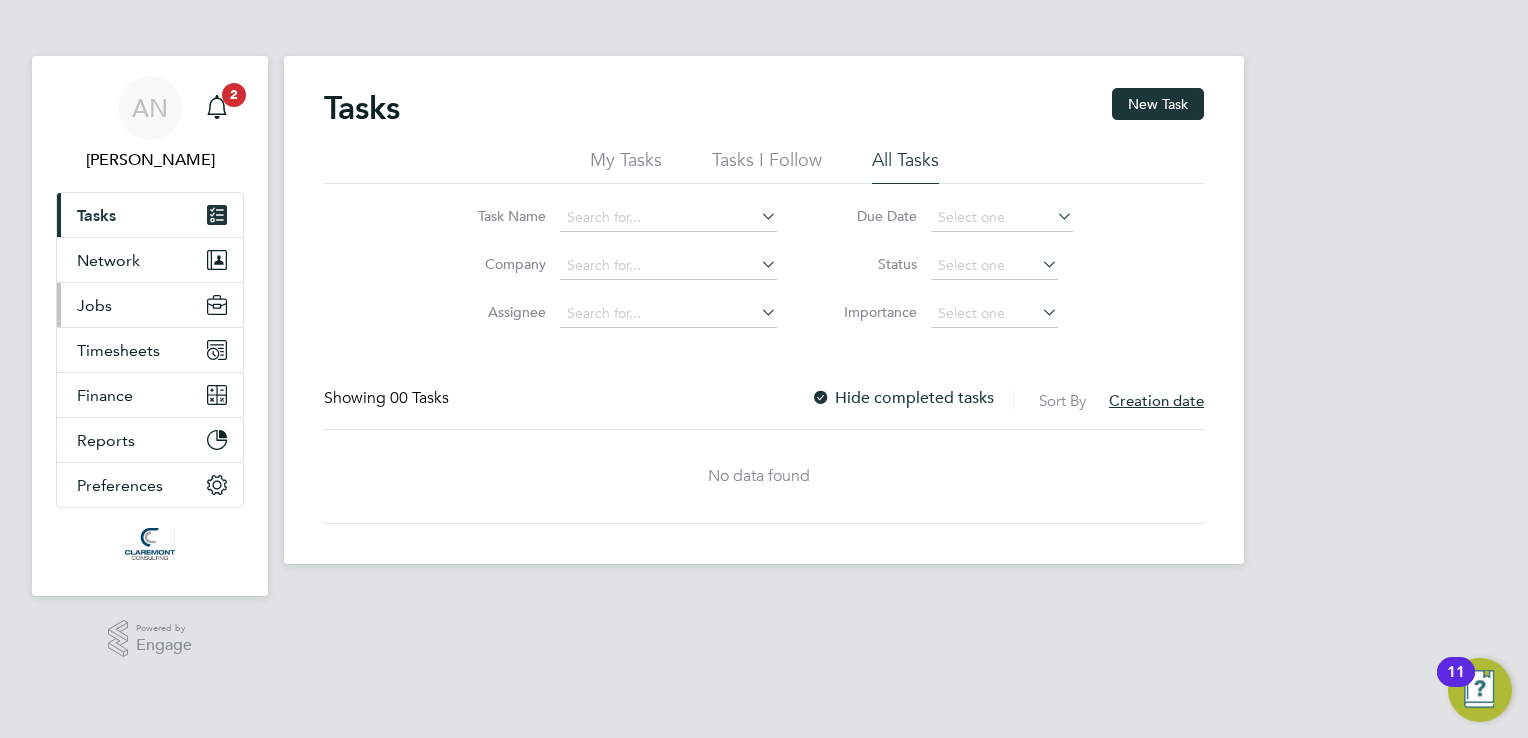 click on "Jobs" at bounding box center [150, 305] 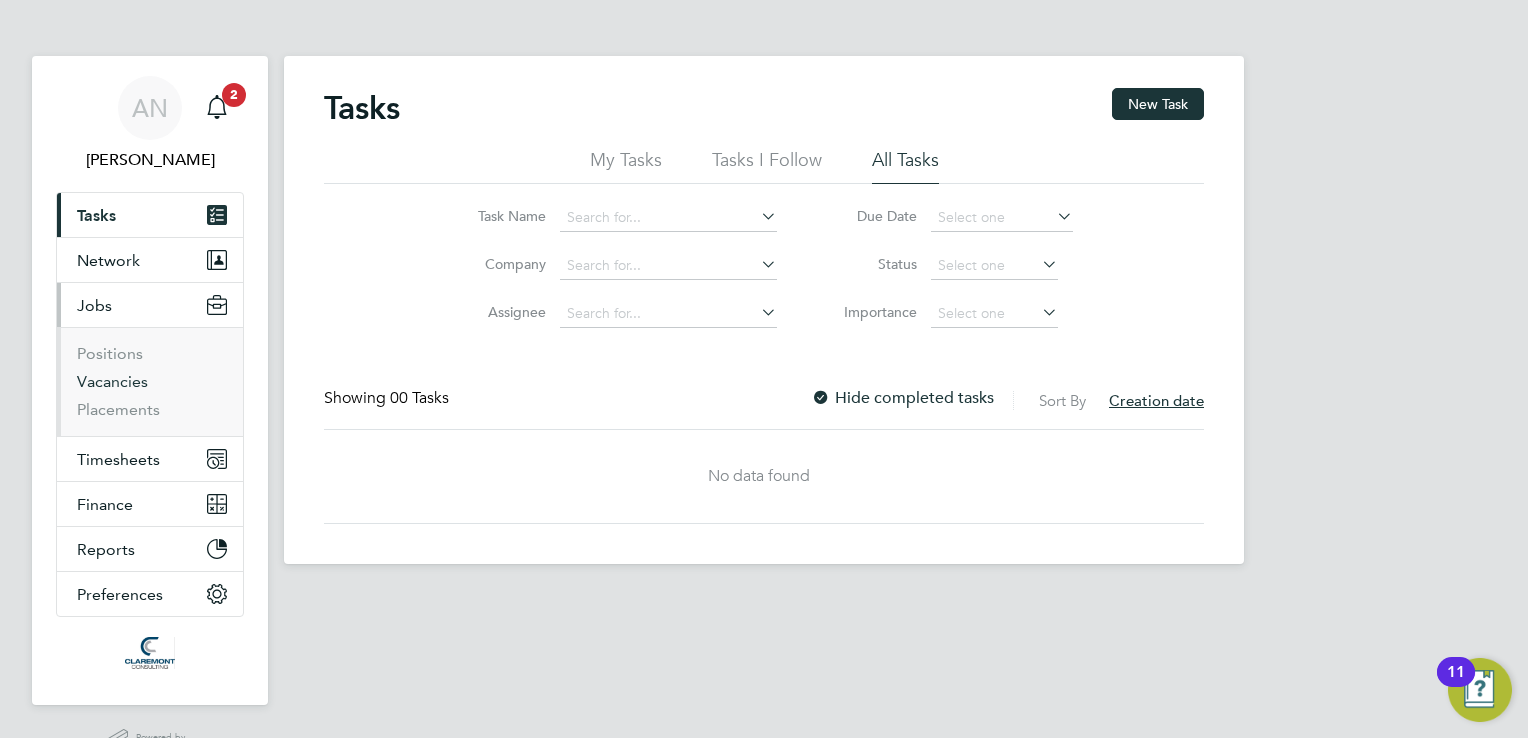 click on "Vacancies" at bounding box center [112, 381] 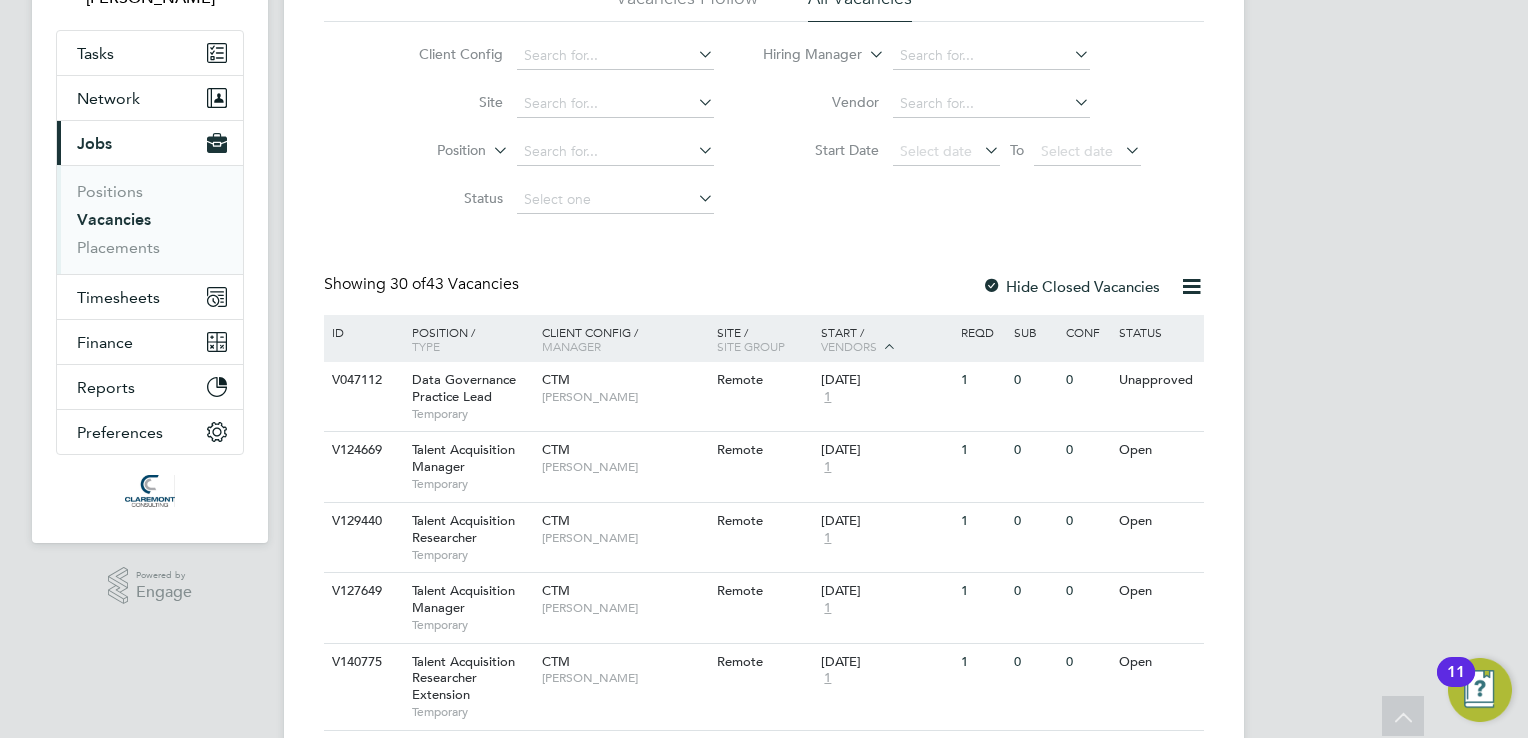 scroll, scrollTop: 26, scrollLeft: 0, axis: vertical 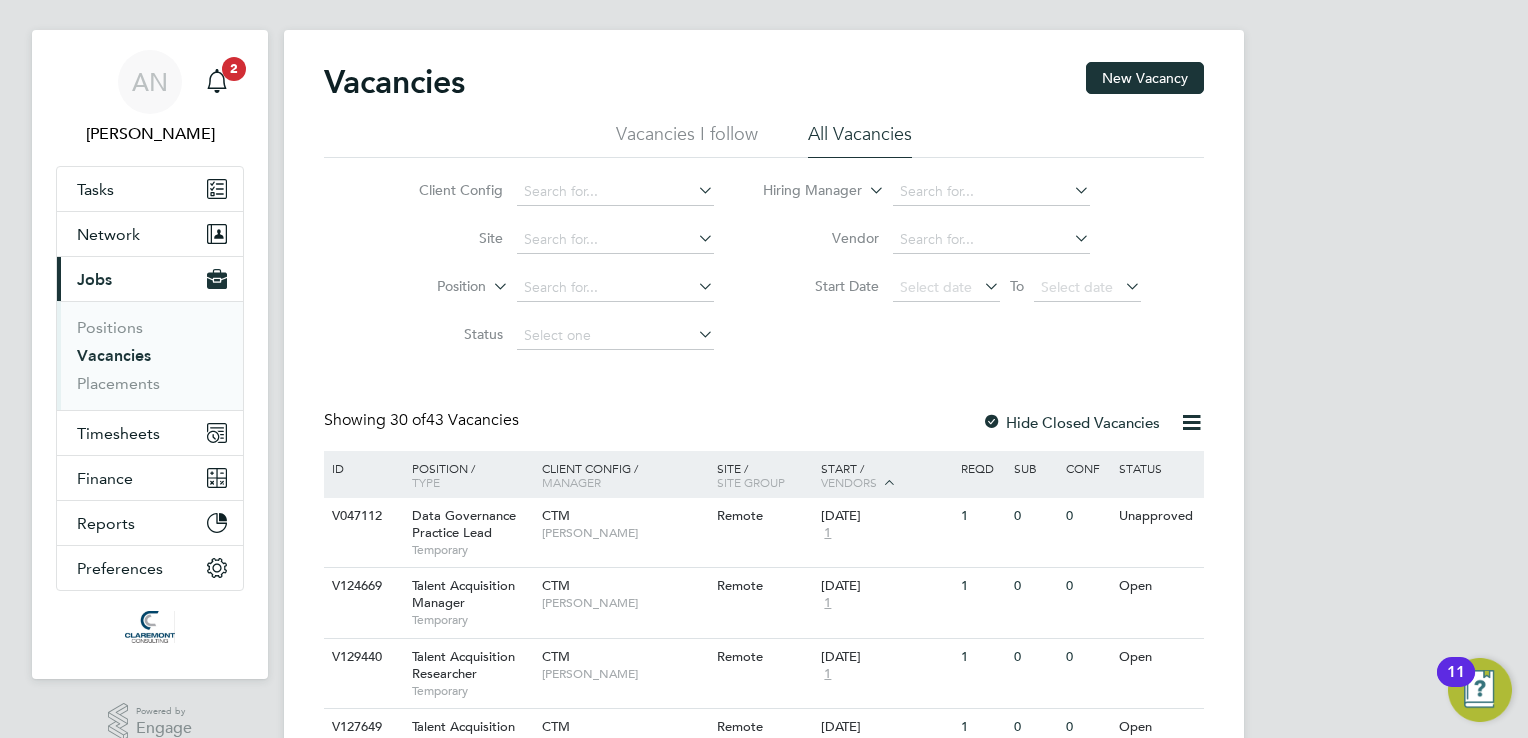 click on "Client Config" 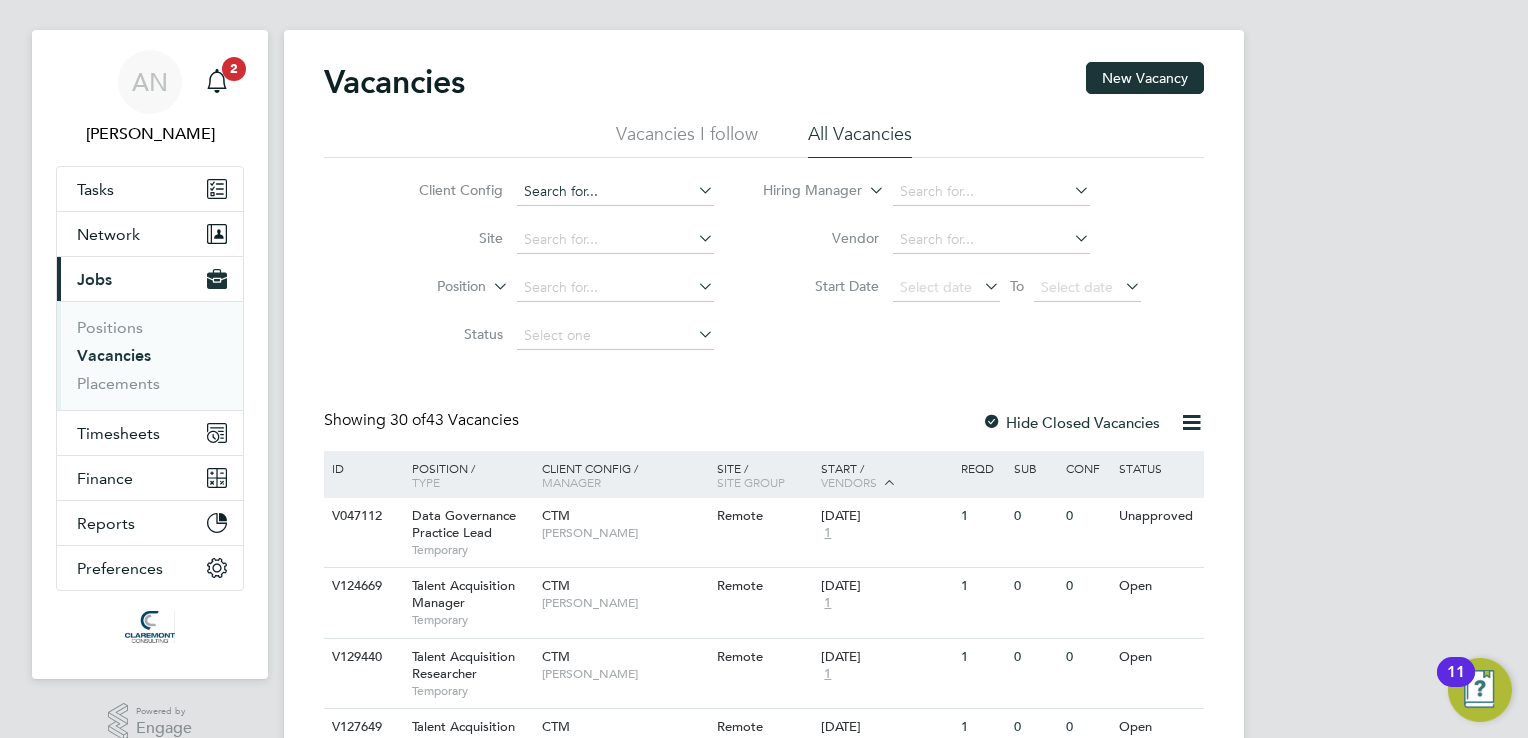 click 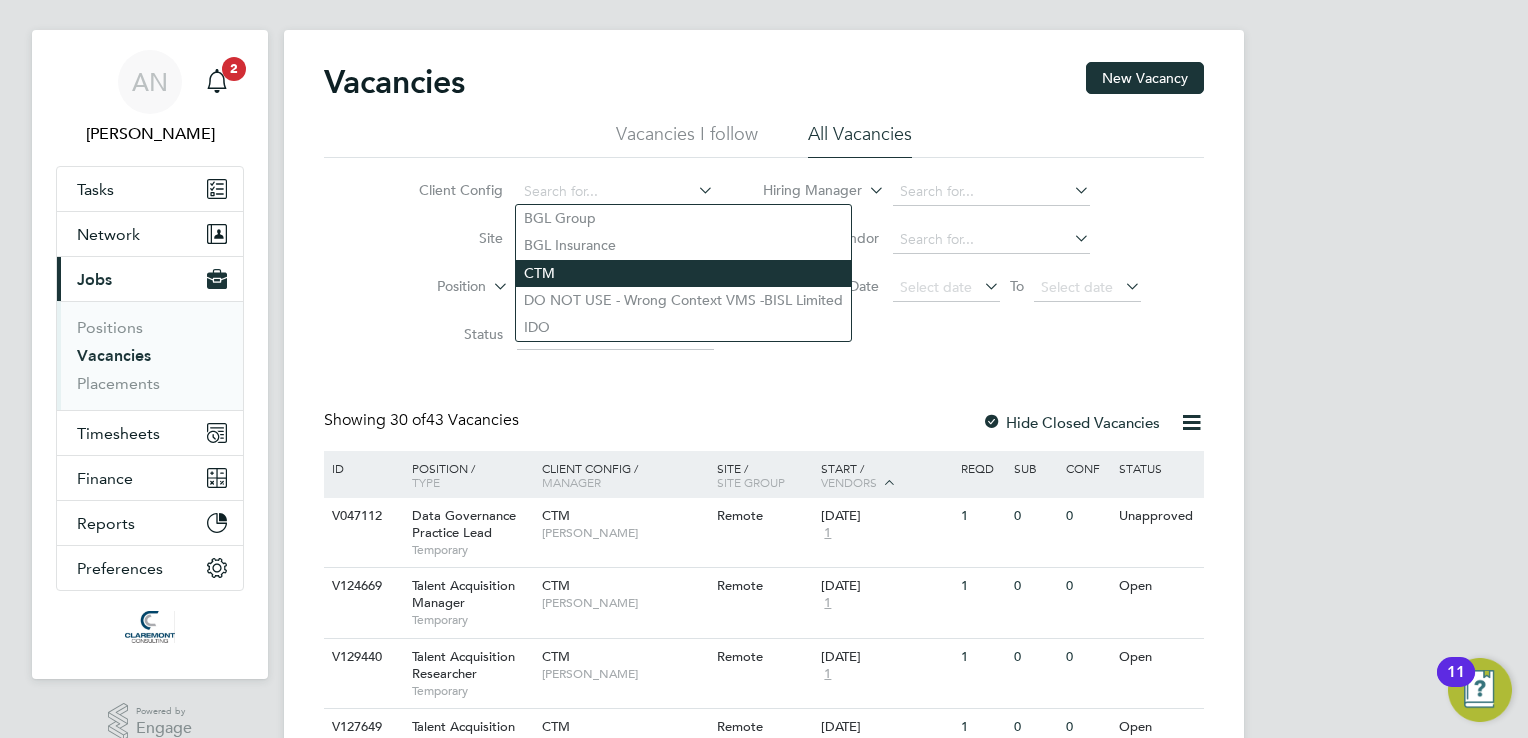 click on "CTM" 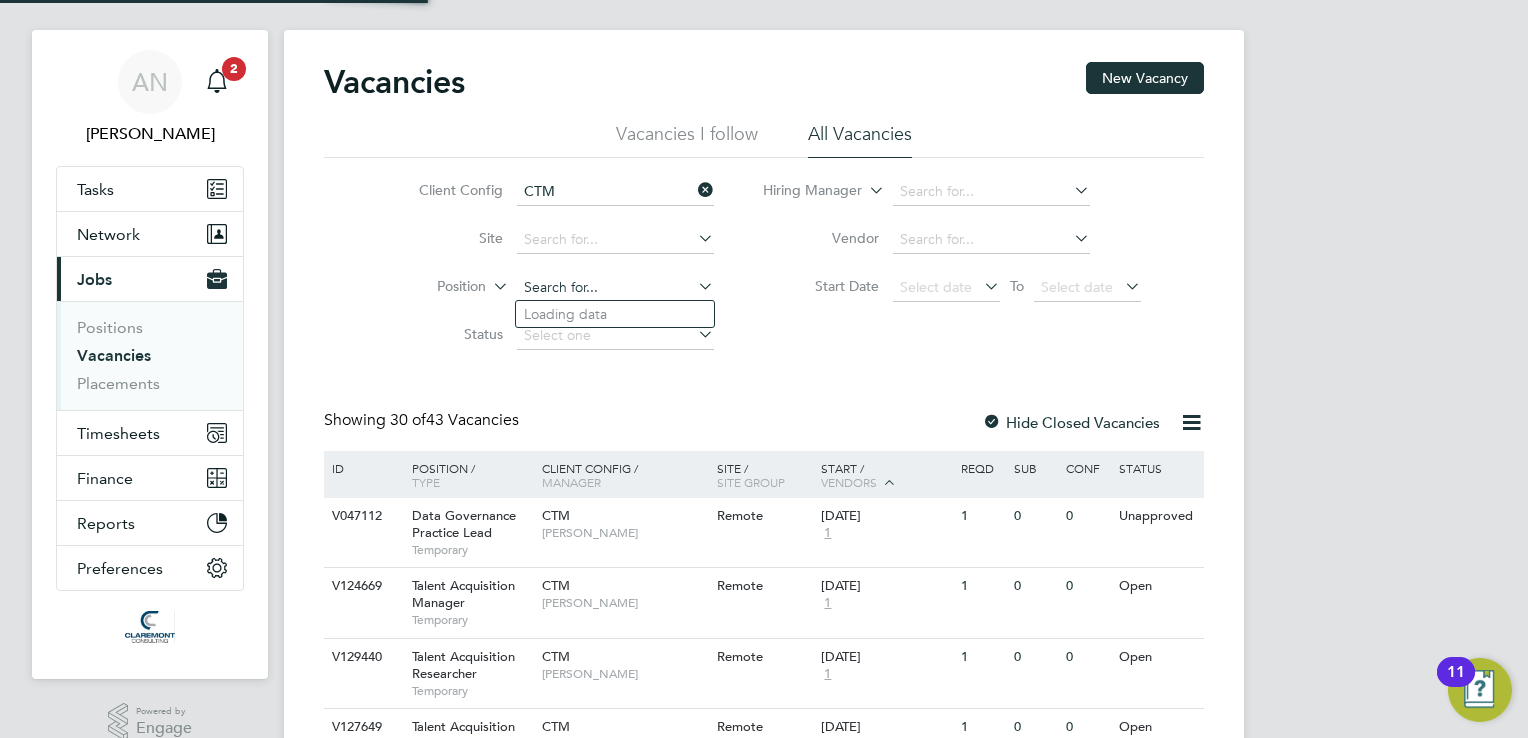 click 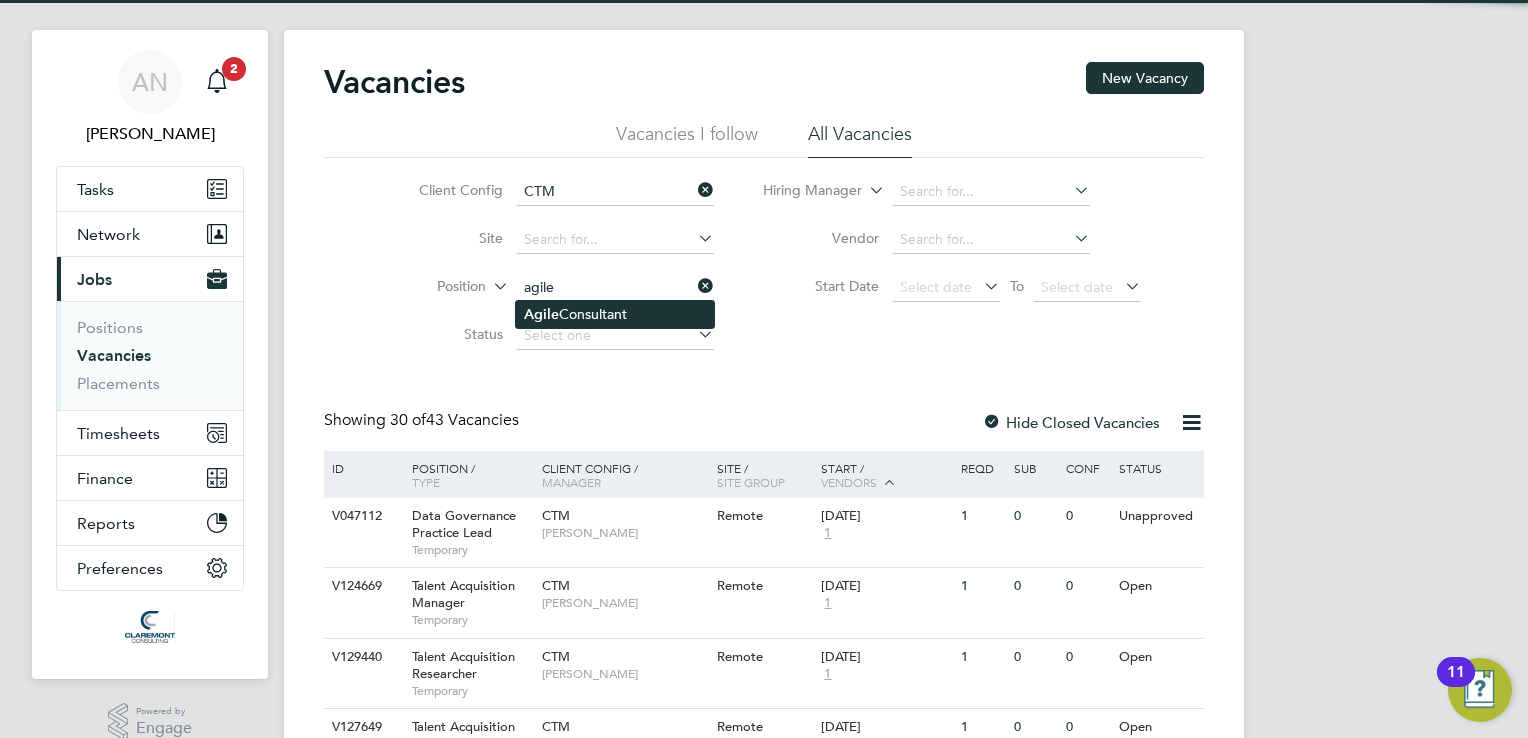 click on "Agile  Consultant" 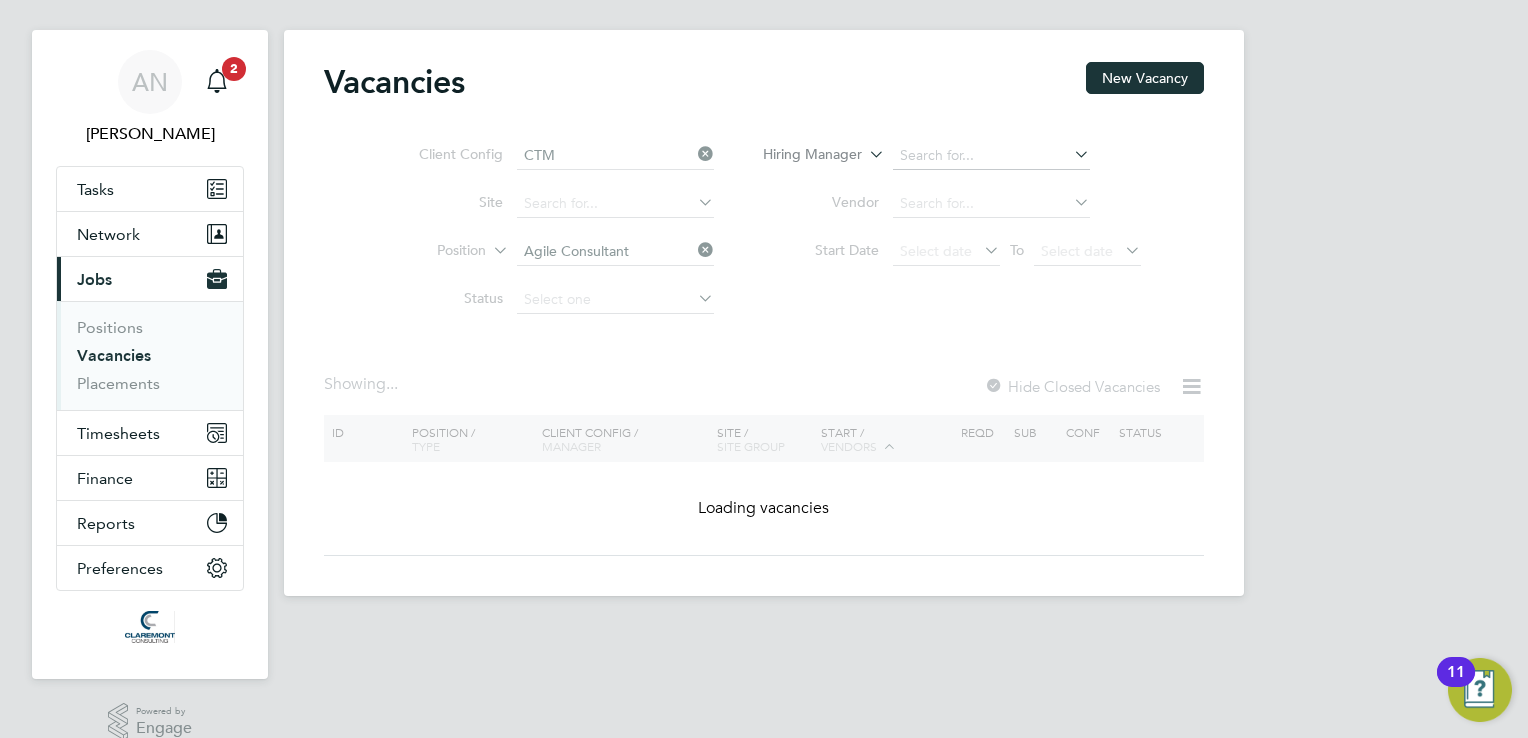 scroll, scrollTop: 0, scrollLeft: 0, axis: both 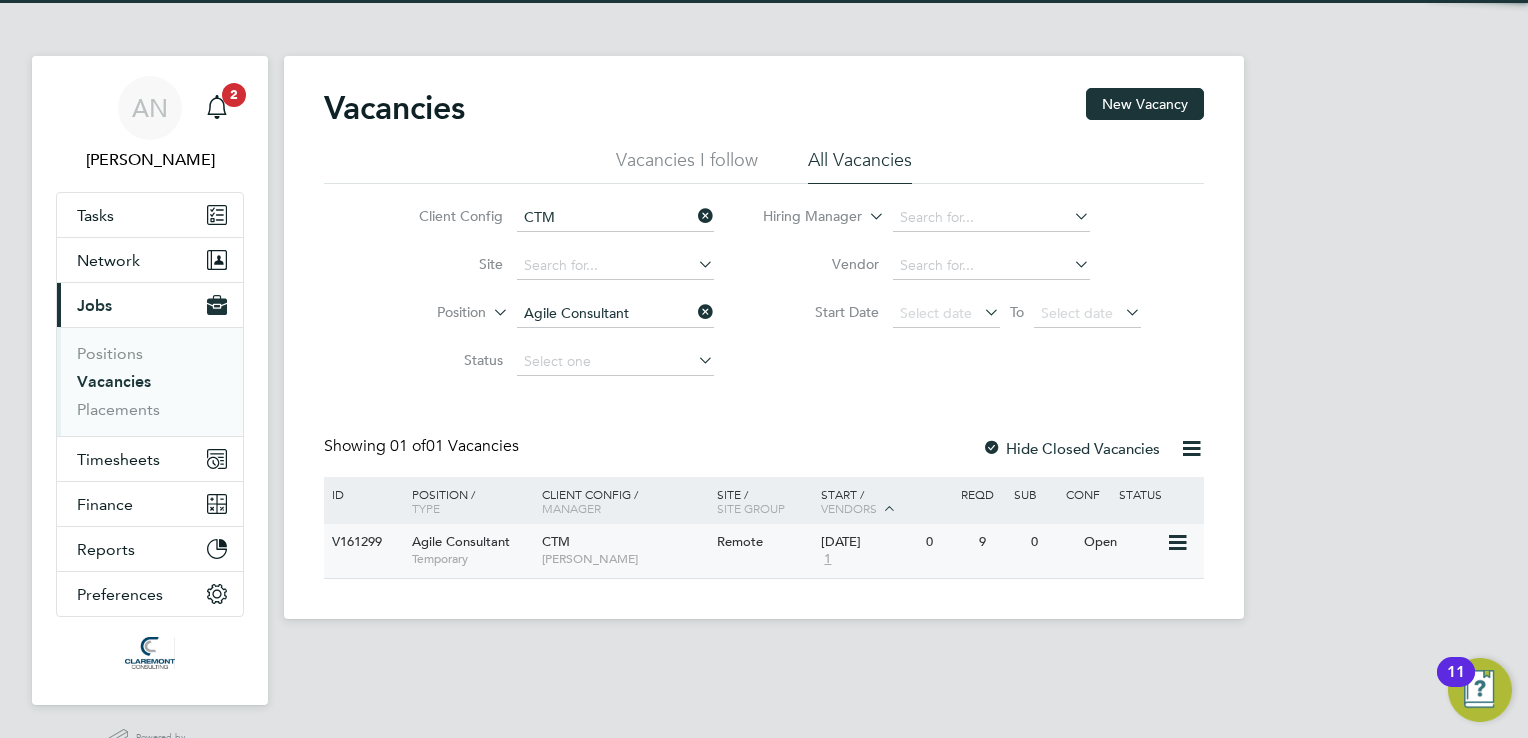 click on "Agile Consultant   Temporary" 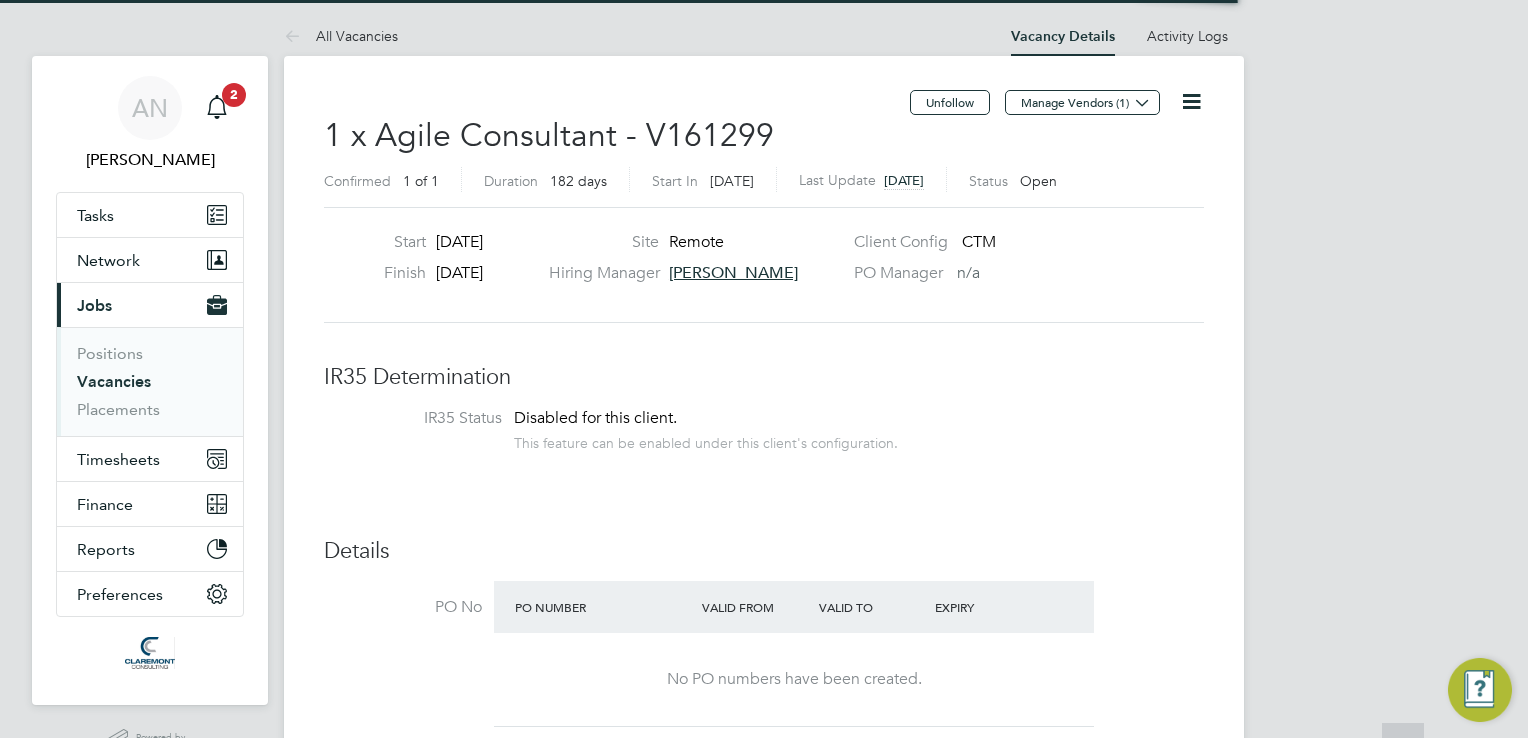 scroll, scrollTop: 436, scrollLeft: 0, axis: vertical 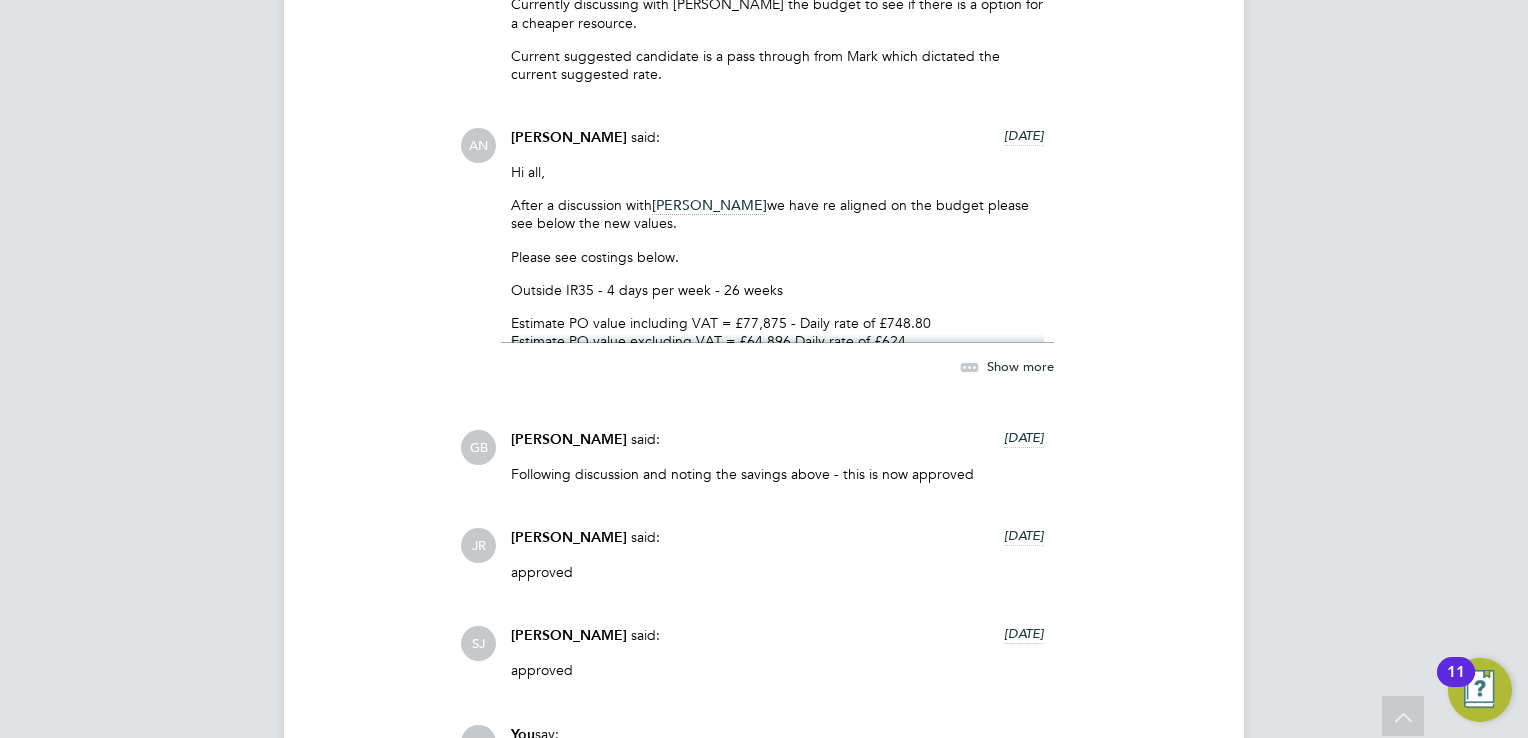 click 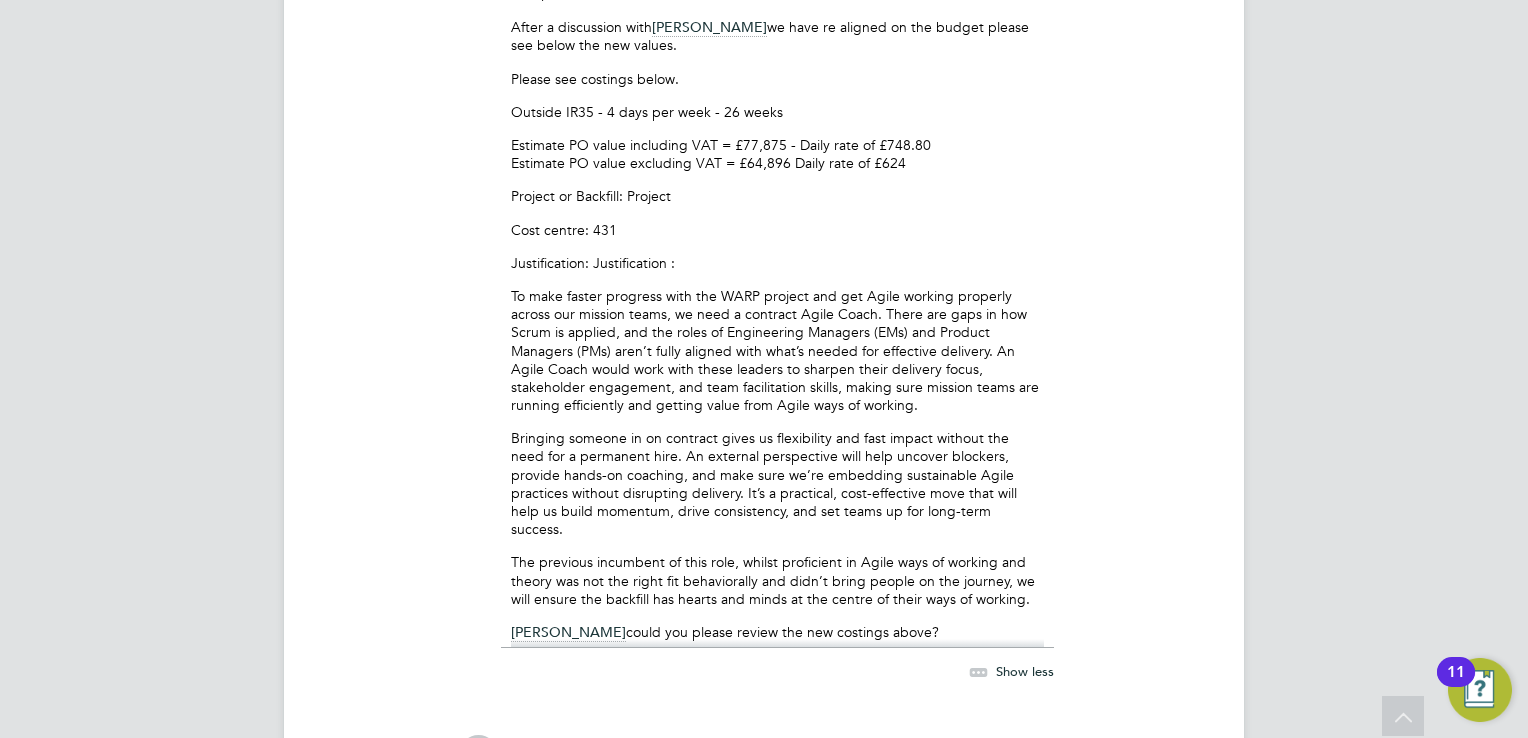 scroll, scrollTop: 3563, scrollLeft: 0, axis: vertical 